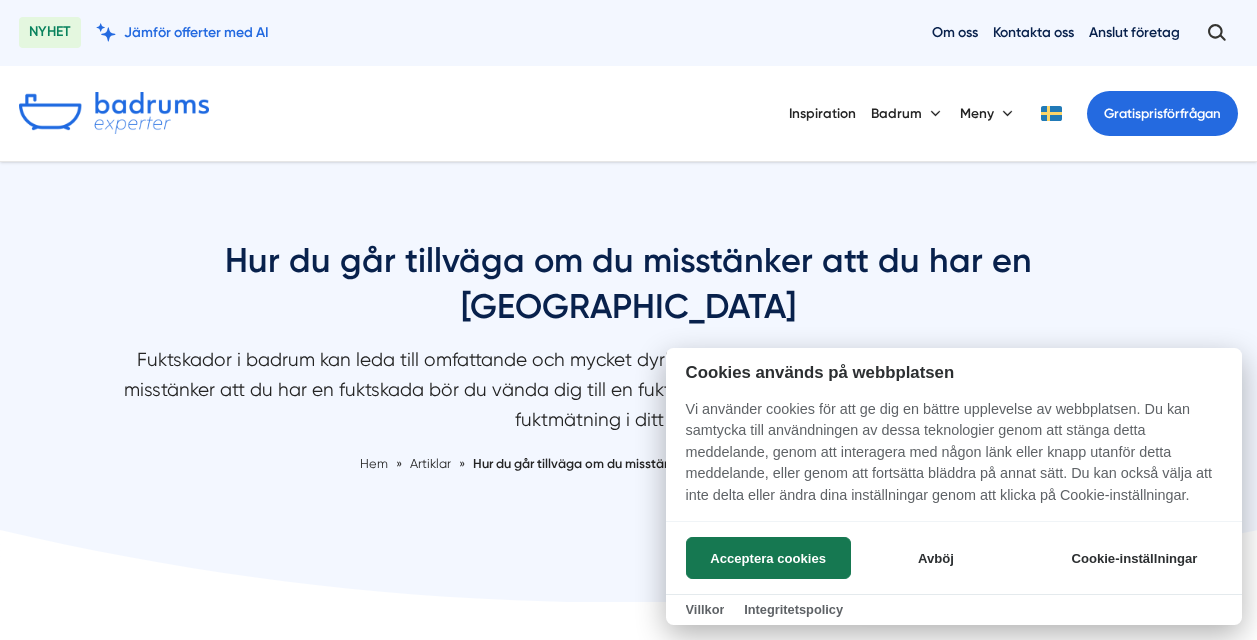 scroll, scrollTop: 0, scrollLeft: 0, axis: both 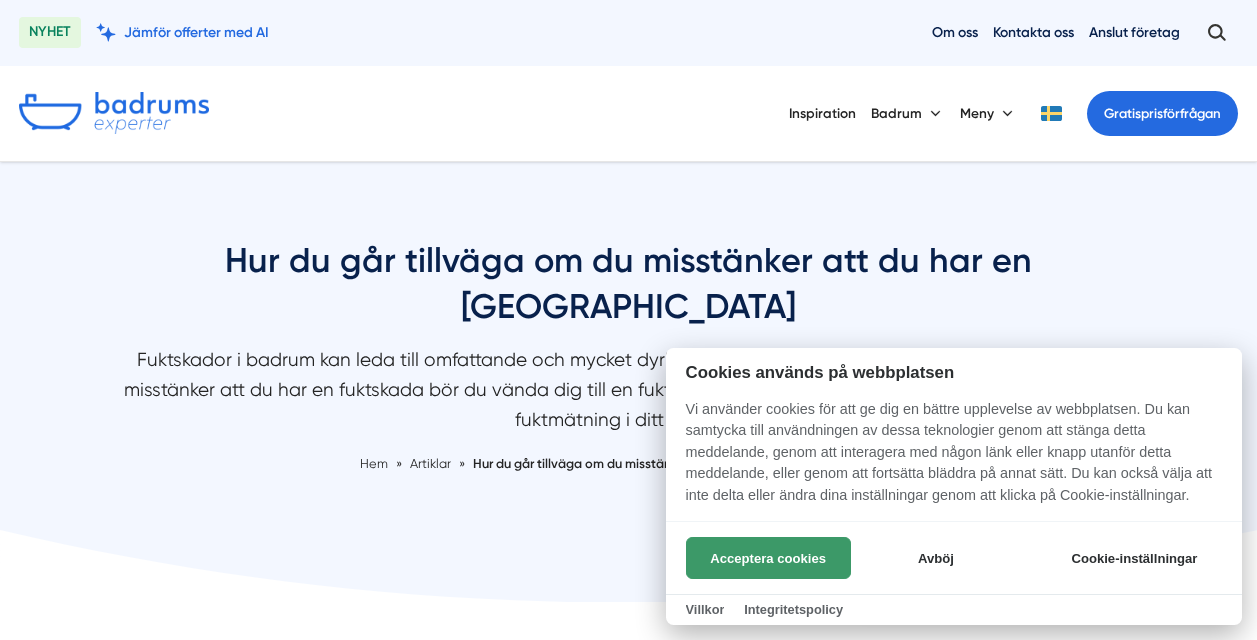 click on "Acceptera cookies" at bounding box center [768, 558] 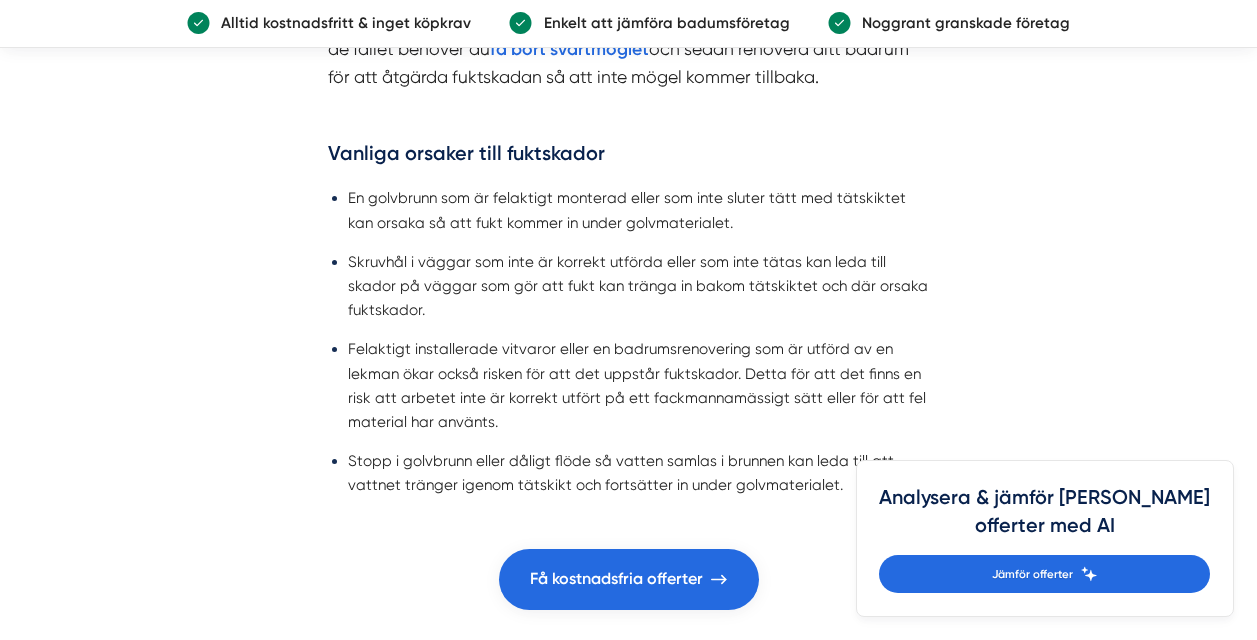 scroll, scrollTop: 3145, scrollLeft: 0, axis: vertical 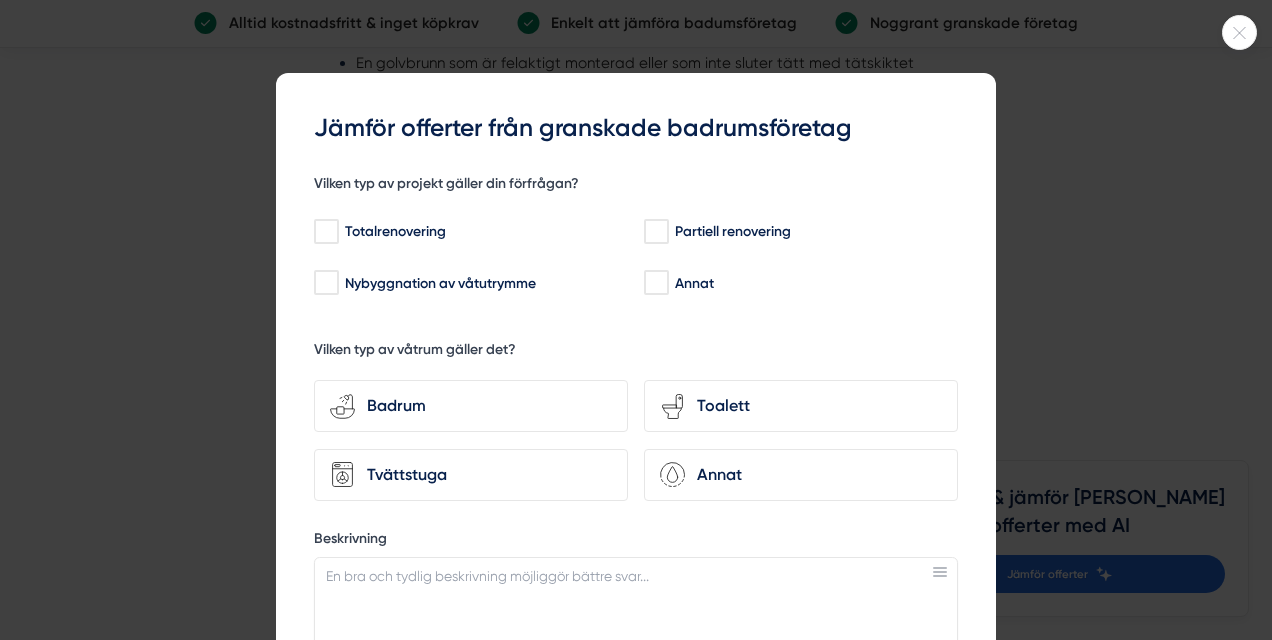 click 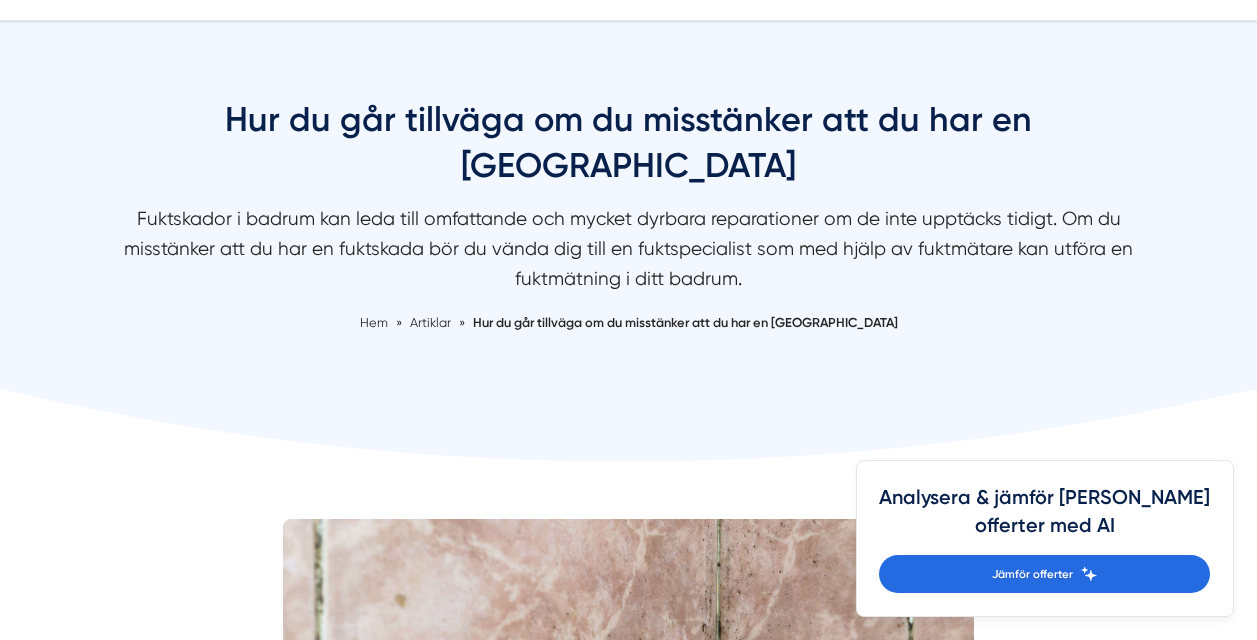 scroll, scrollTop: 121, scrollLeft: 0, axis: vertical 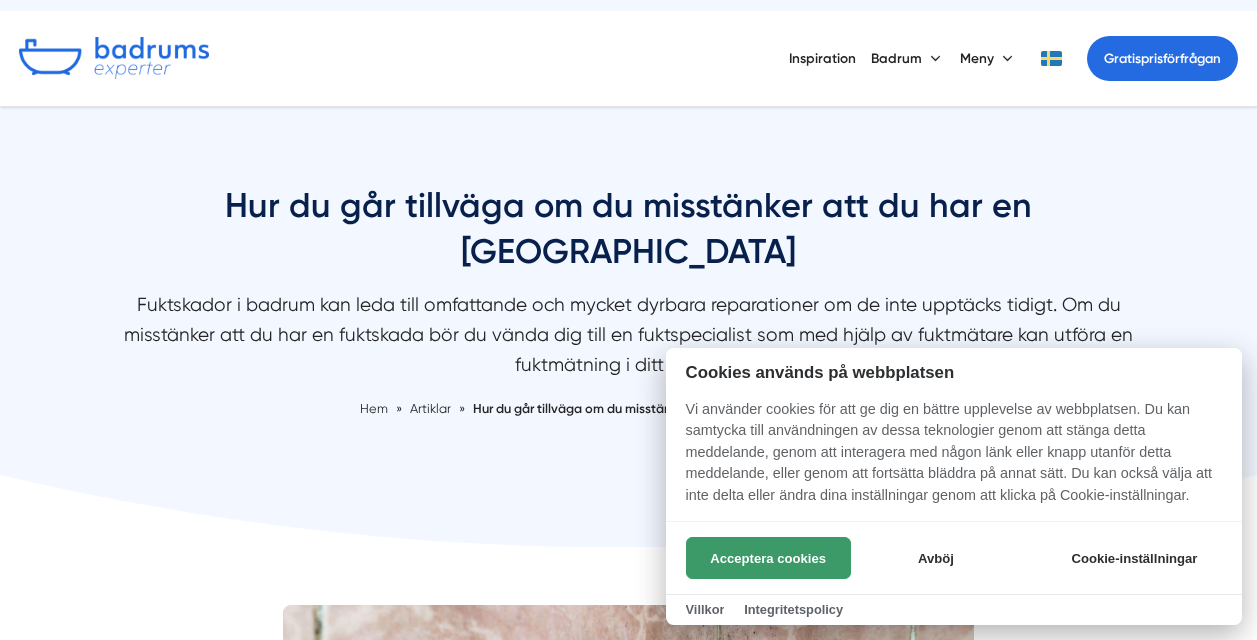 click on "Acceptera cookies" at bounding box center (768, 558) 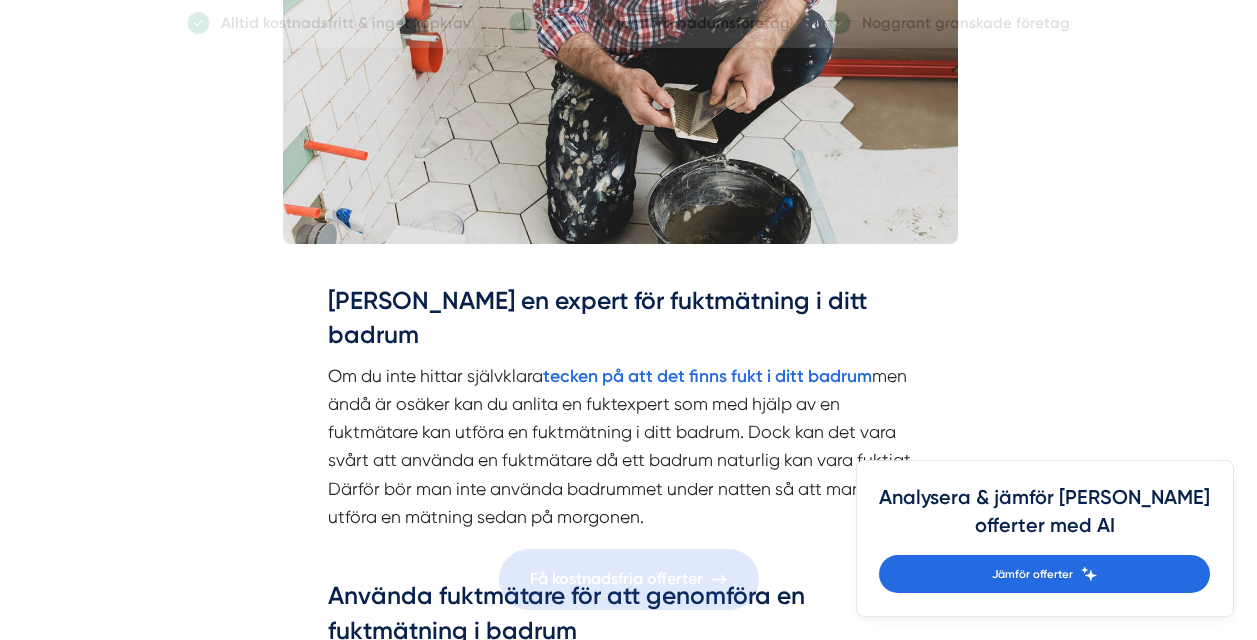 scroll, scrollTop: 2129, scrollLeft: 0, axis: vertical 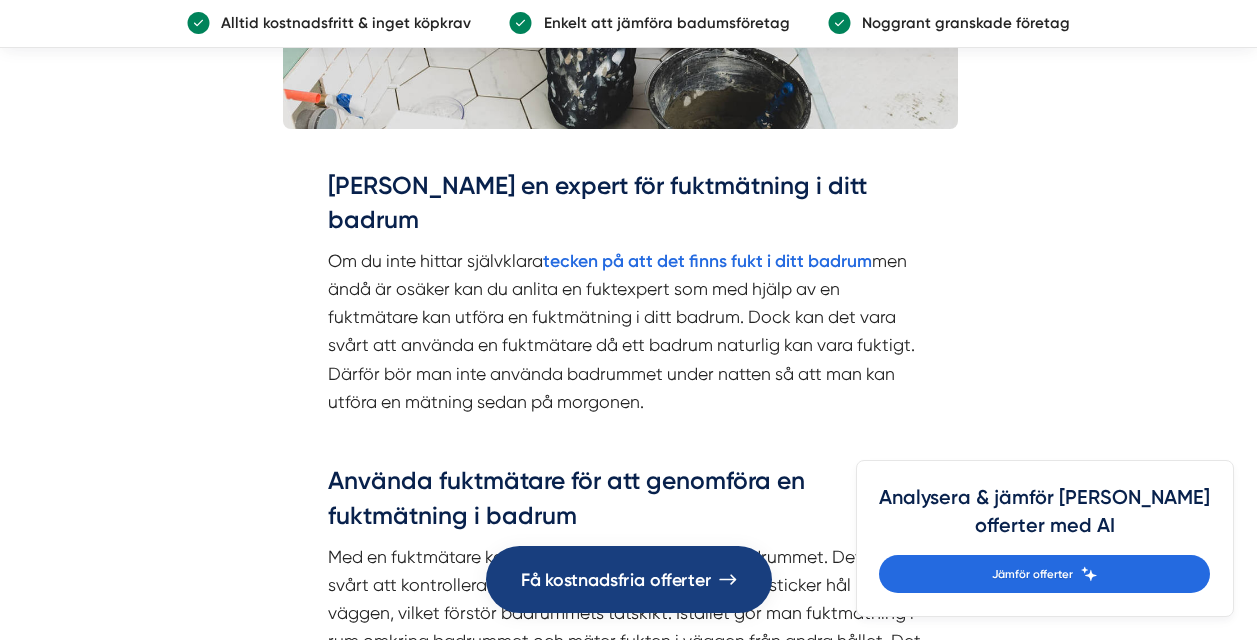 click on "Få kostnadsfria offerter" at bounding box center (615, 579) 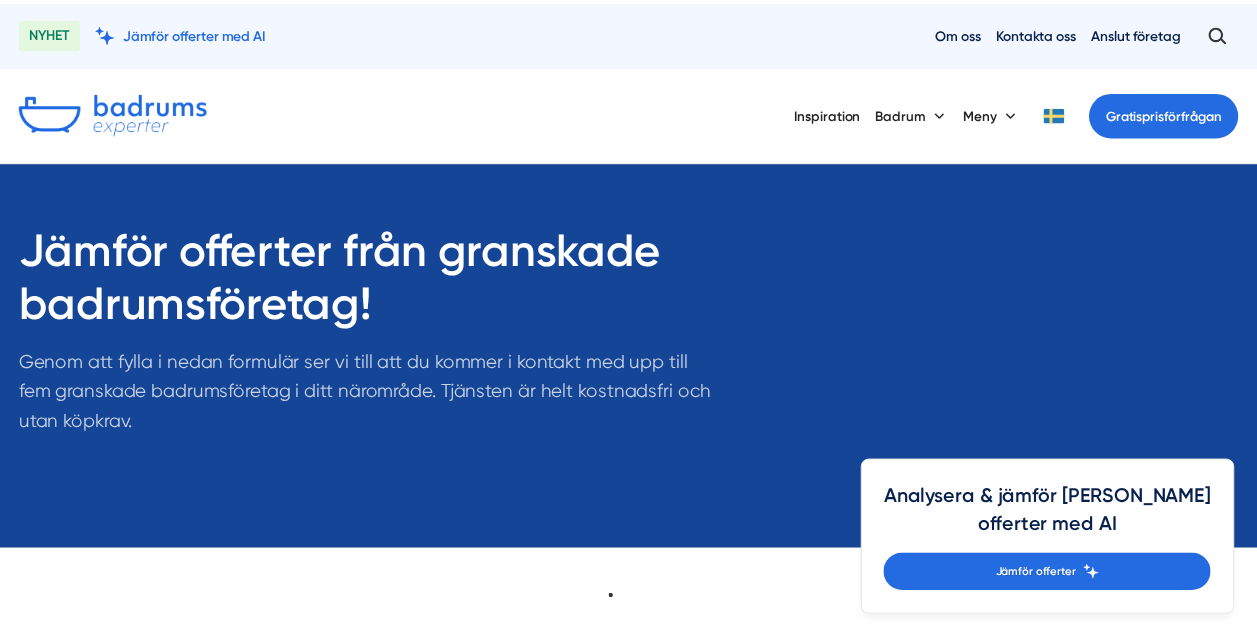 scroll, scrollTop: 0, scrollLeft: 0, axis: both 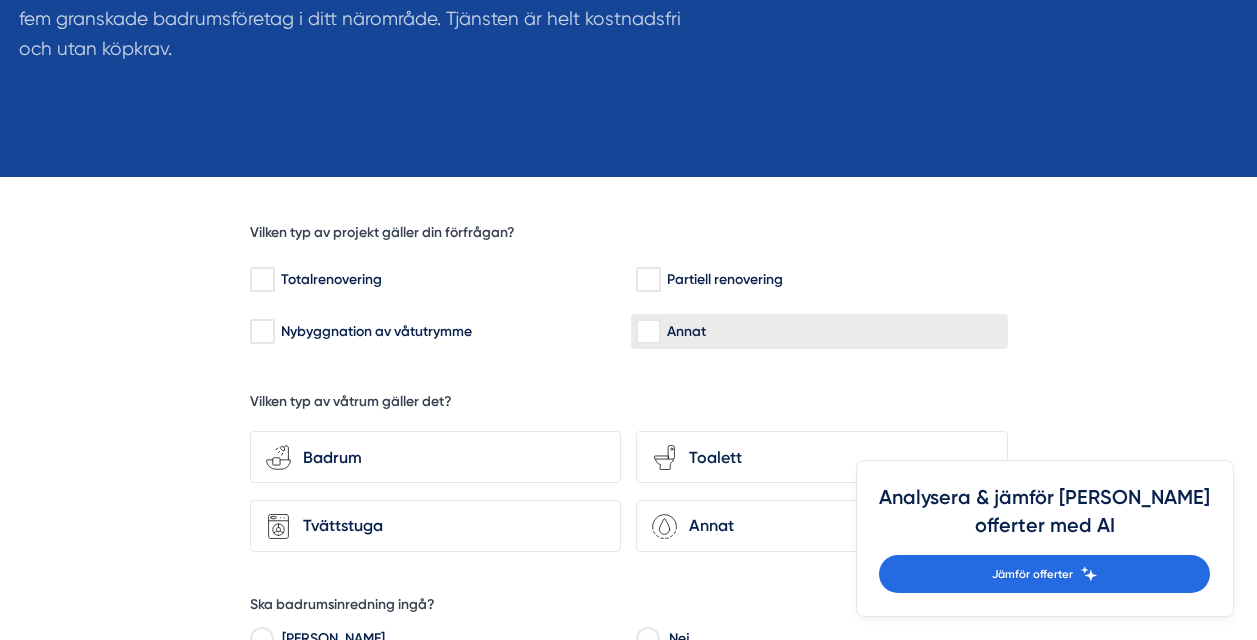 click on "Annat" at bounding box center [647, 332] 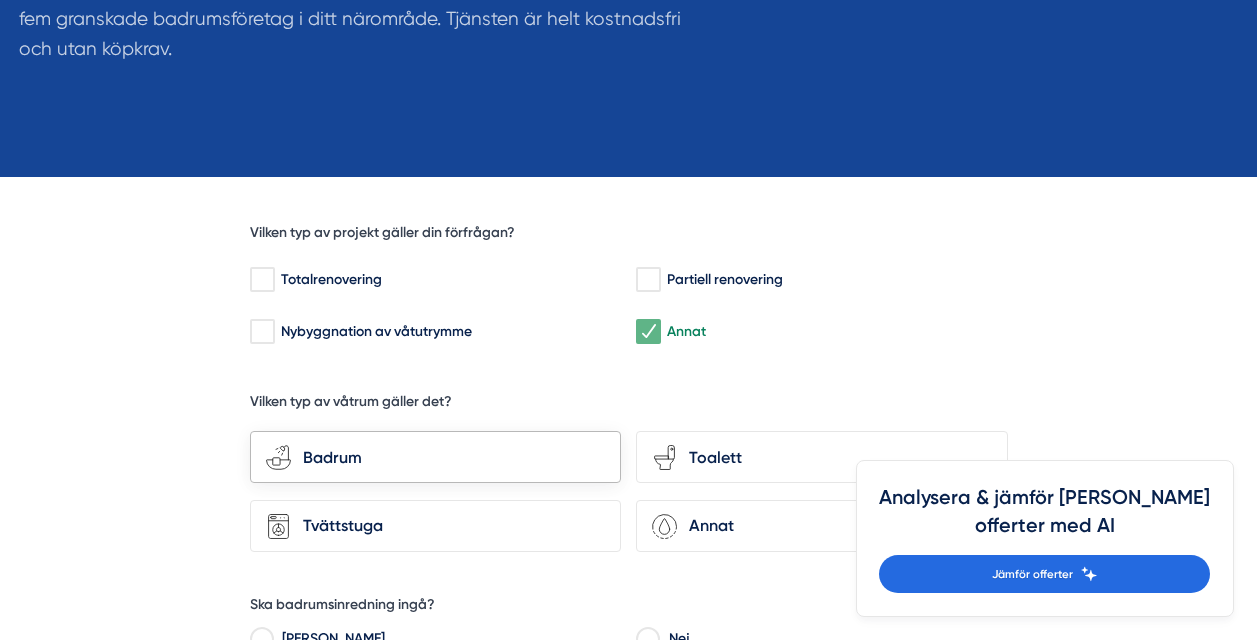 click on "Badrum" at bounding box center [448, 458] 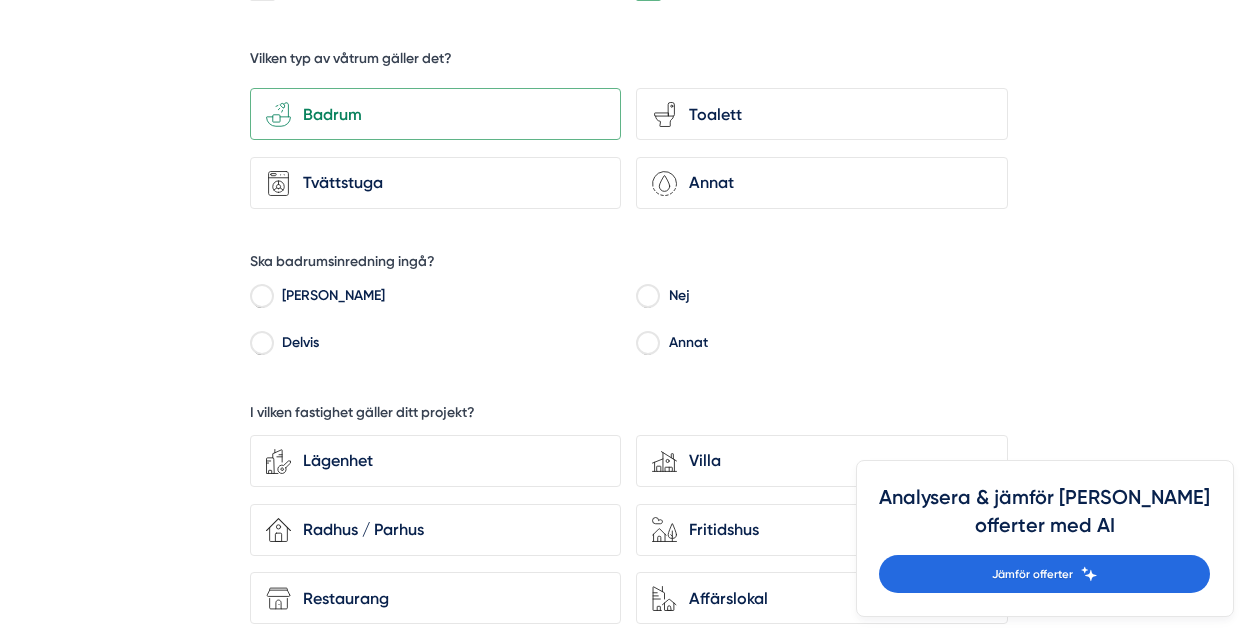 scroll, scrollTop: 718, scrollLeft: 0, axis: vertical 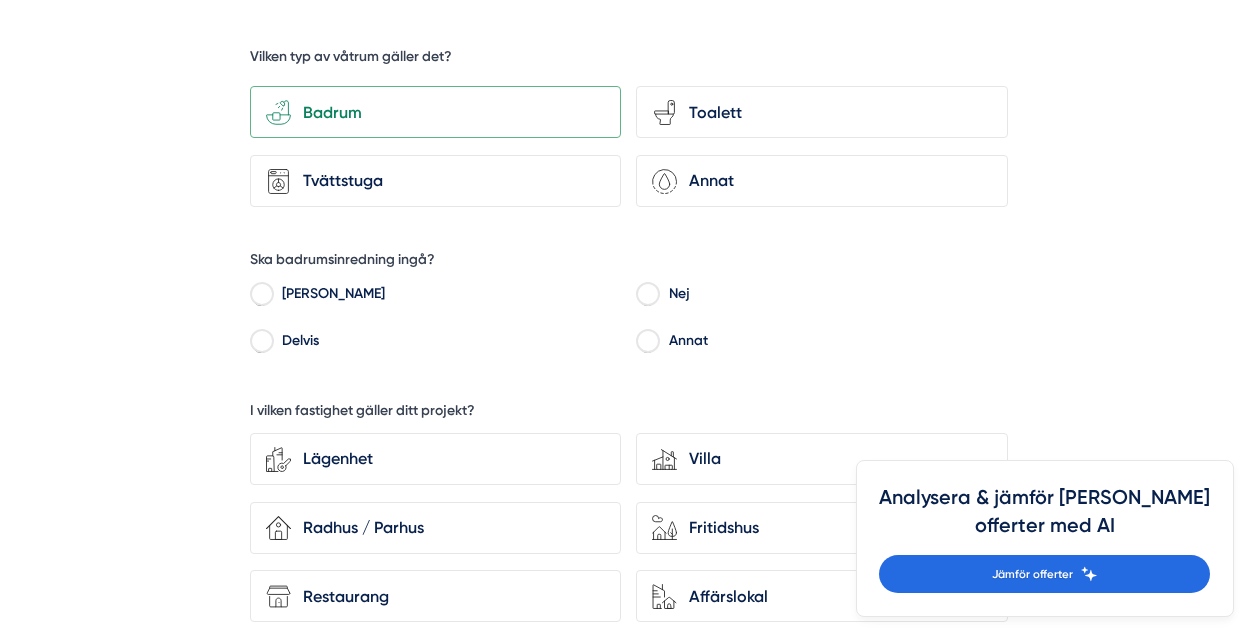 click on "Annat" at bounding box center (647, 344) 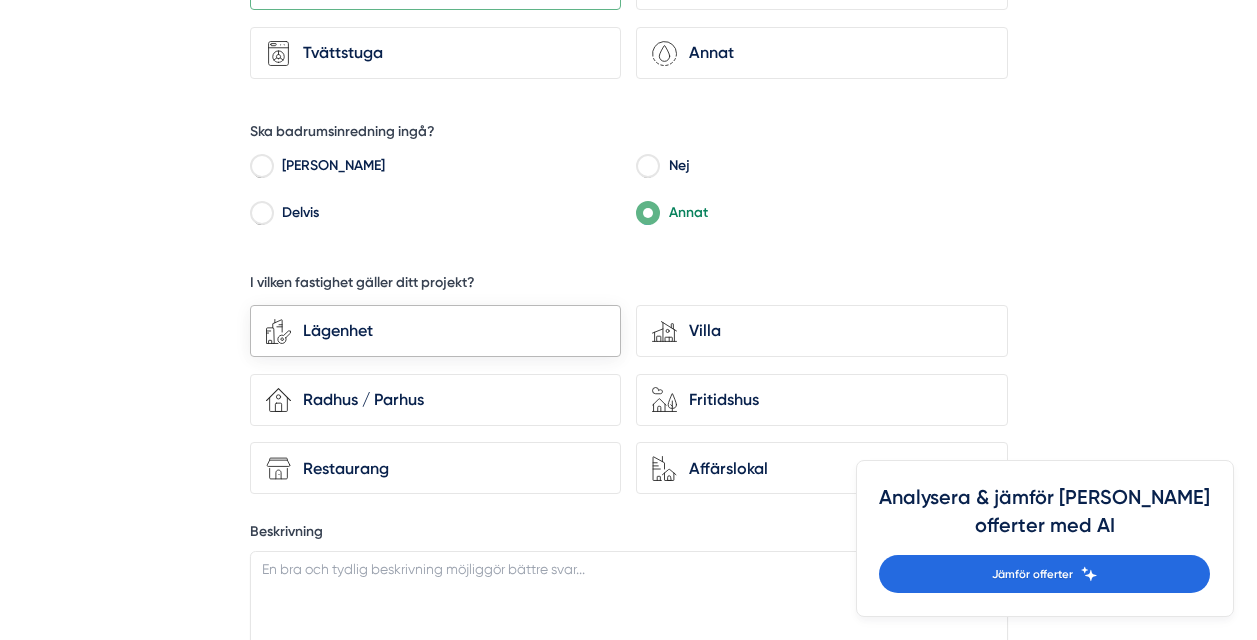 scroll, scrollTop: 847, scrollLeft: 0, axis: vertical 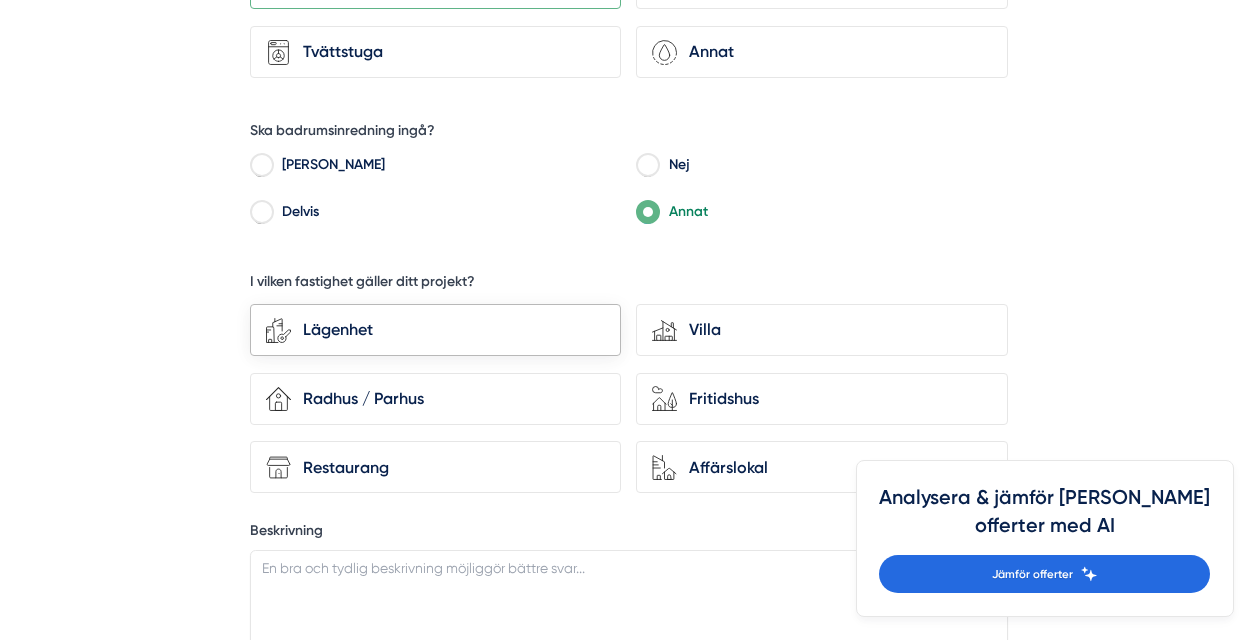 click on "Lägenhet" at bounding box center [435, 330] 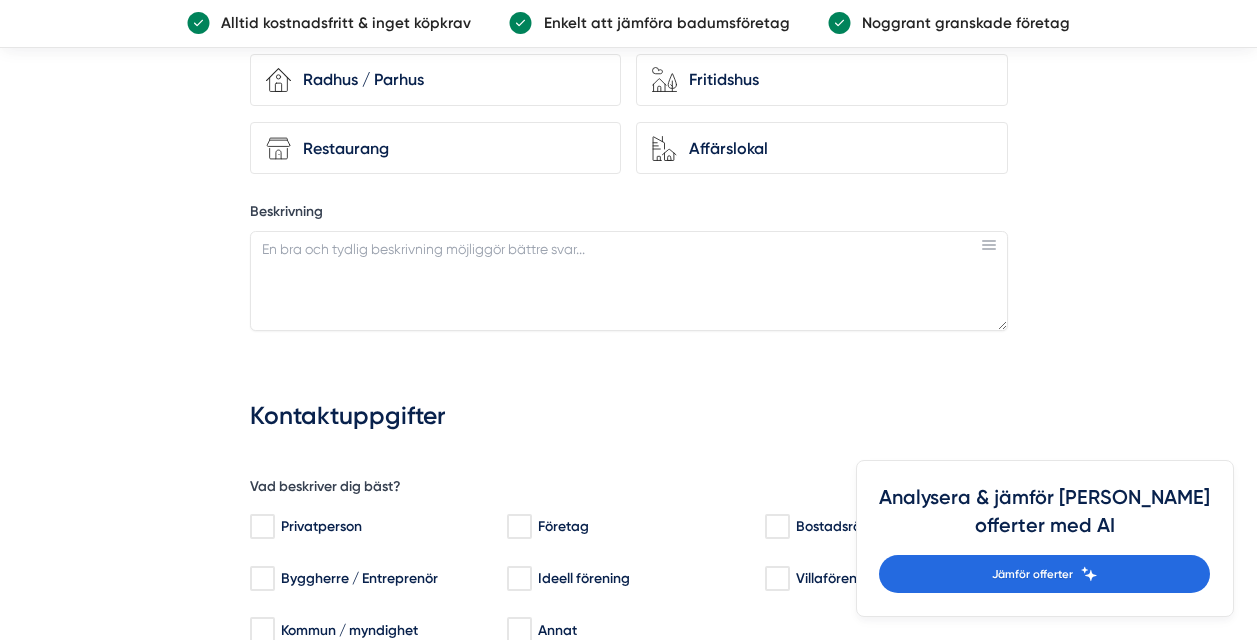 scroll, scrollTop: 1164, scrollLeft: 0, axis: vertical 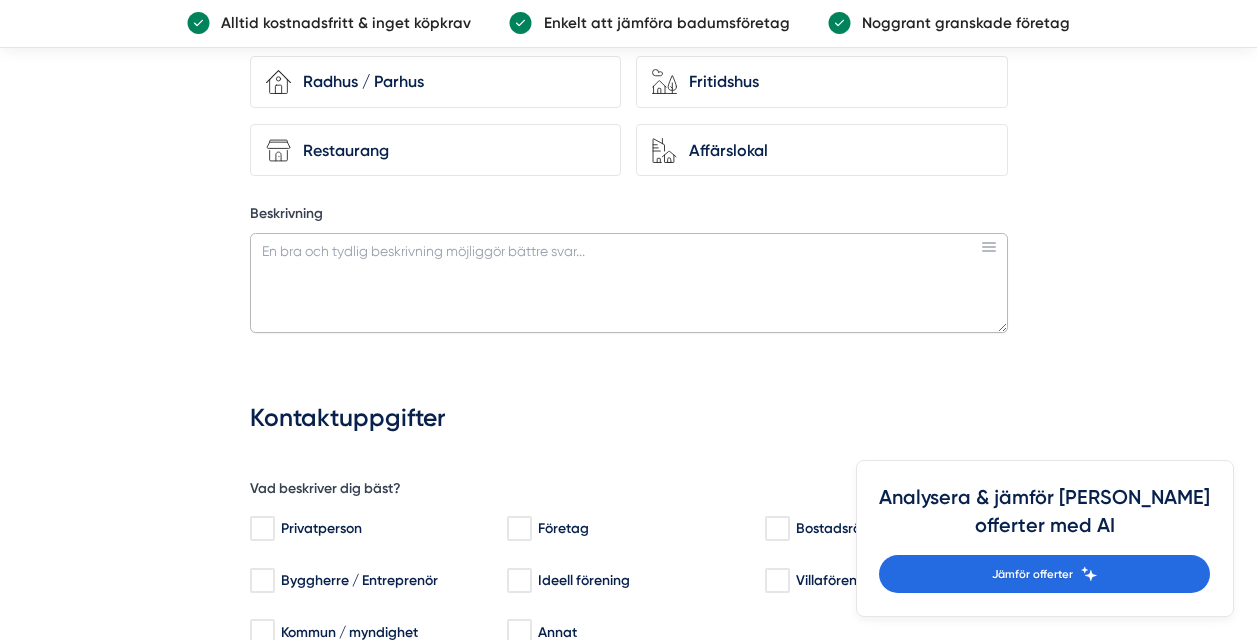 click on "Beskrivning" at bounding box center (629, 283) 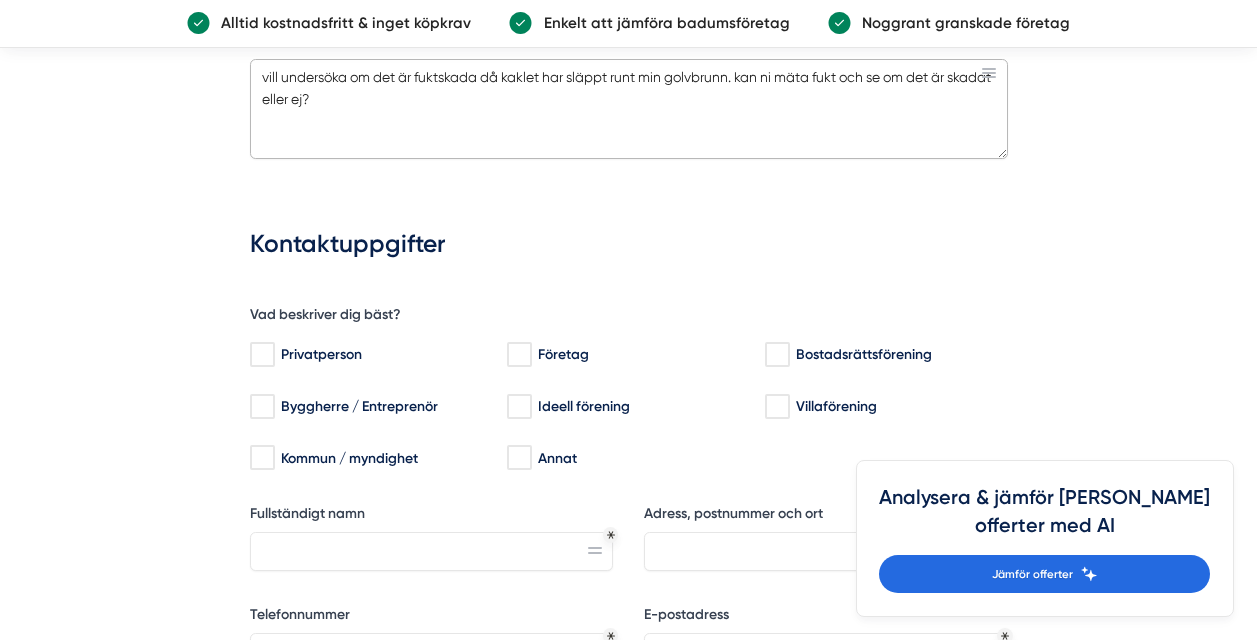 scroll, scrollTop: 1494, scrollLeft: 0, axis: vertical 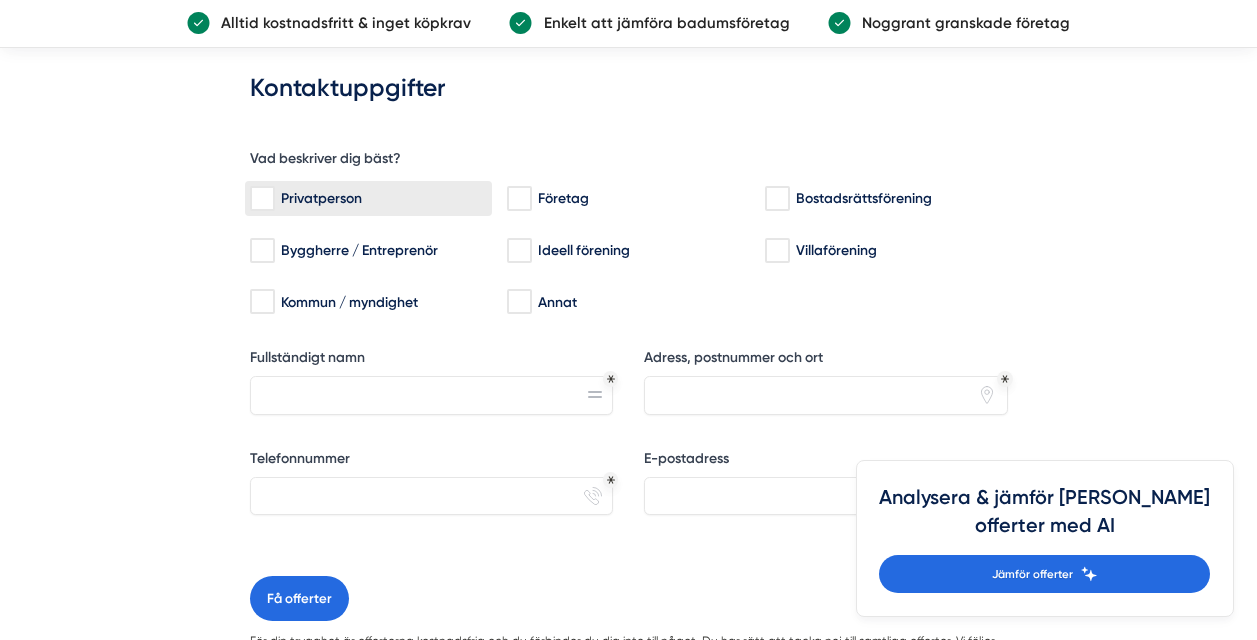 type on "vill undersöka om det är fuktskada då kaklet har släppt runt min golvbrunn. kan ni mäta fukt och se om det är skadat eller ej?" 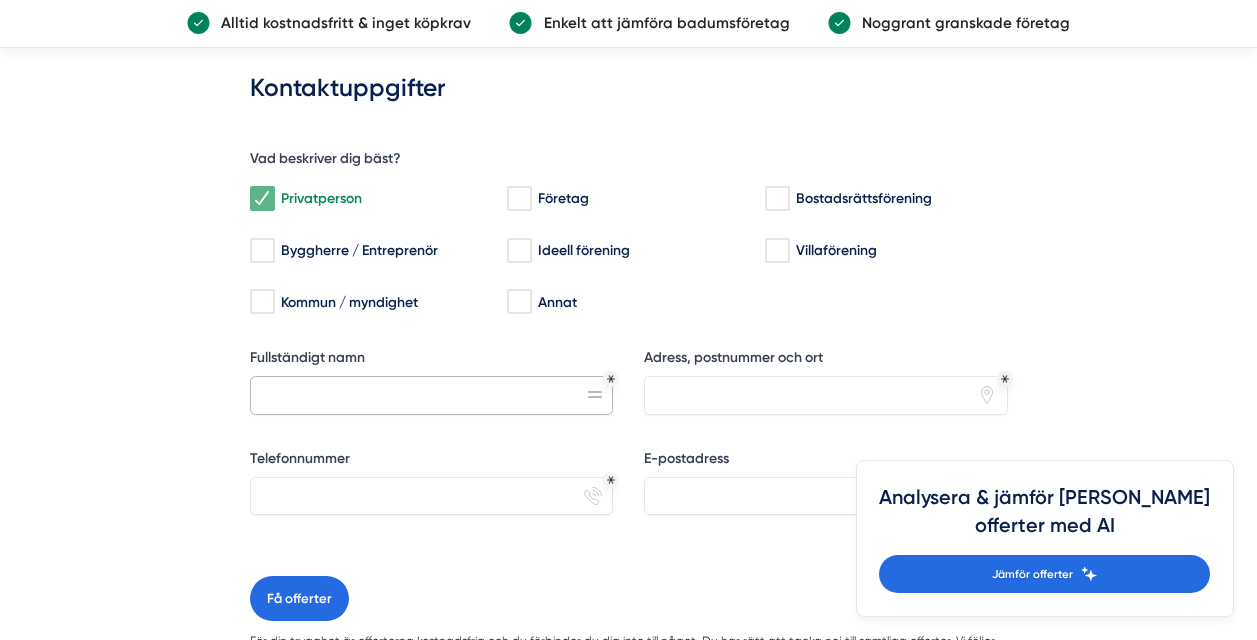click on "Fullständigt namn" at bounding box center [432, 395] 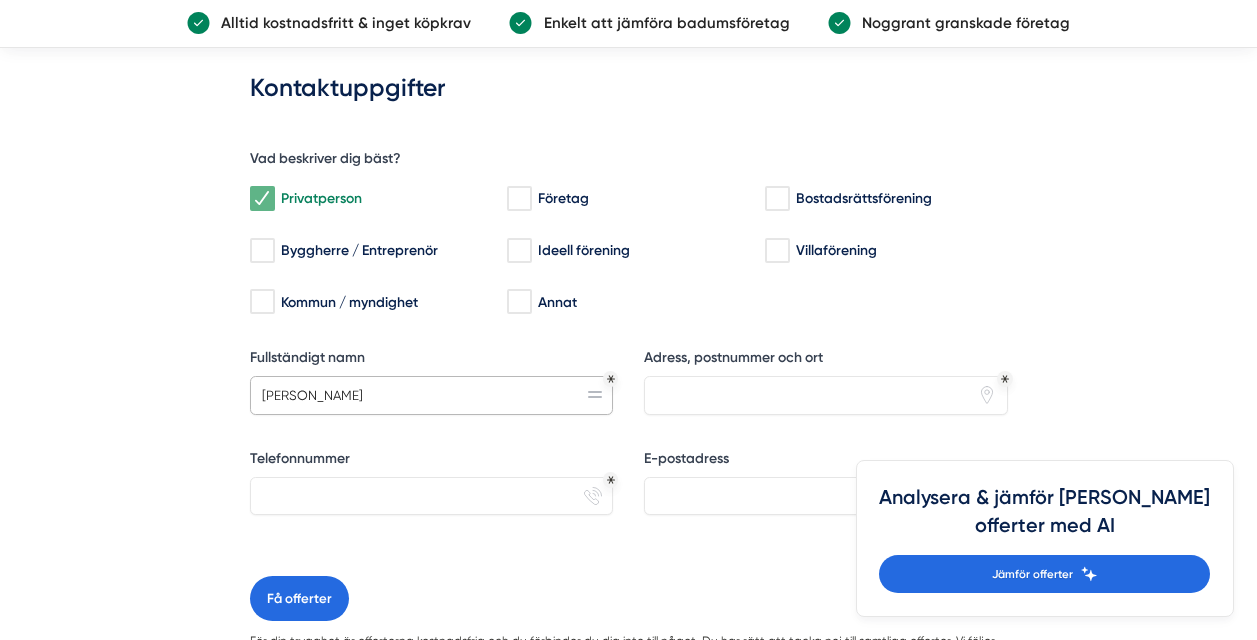 type on "[PERSON_NAME]" 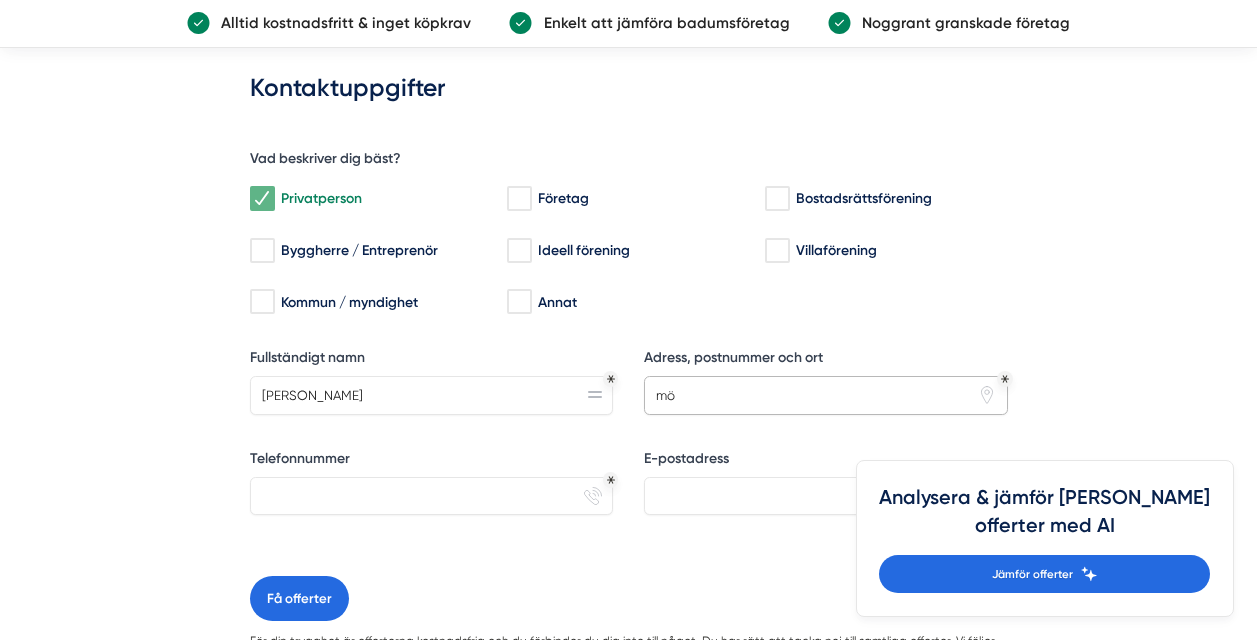 type on "m" 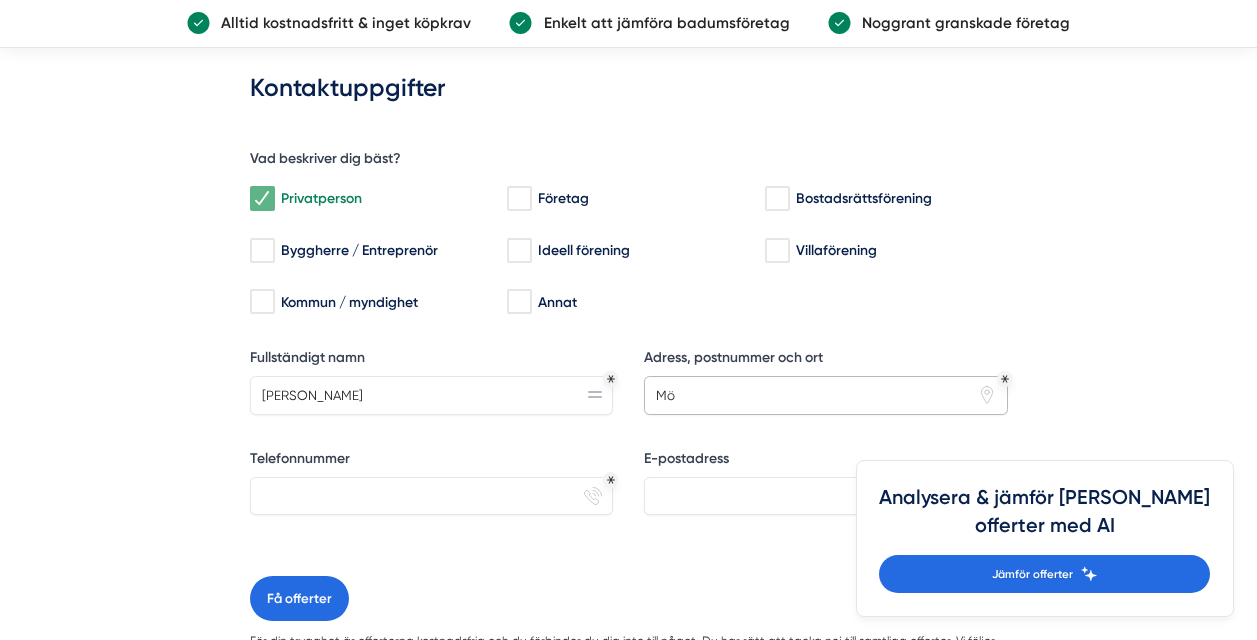 type on "M" 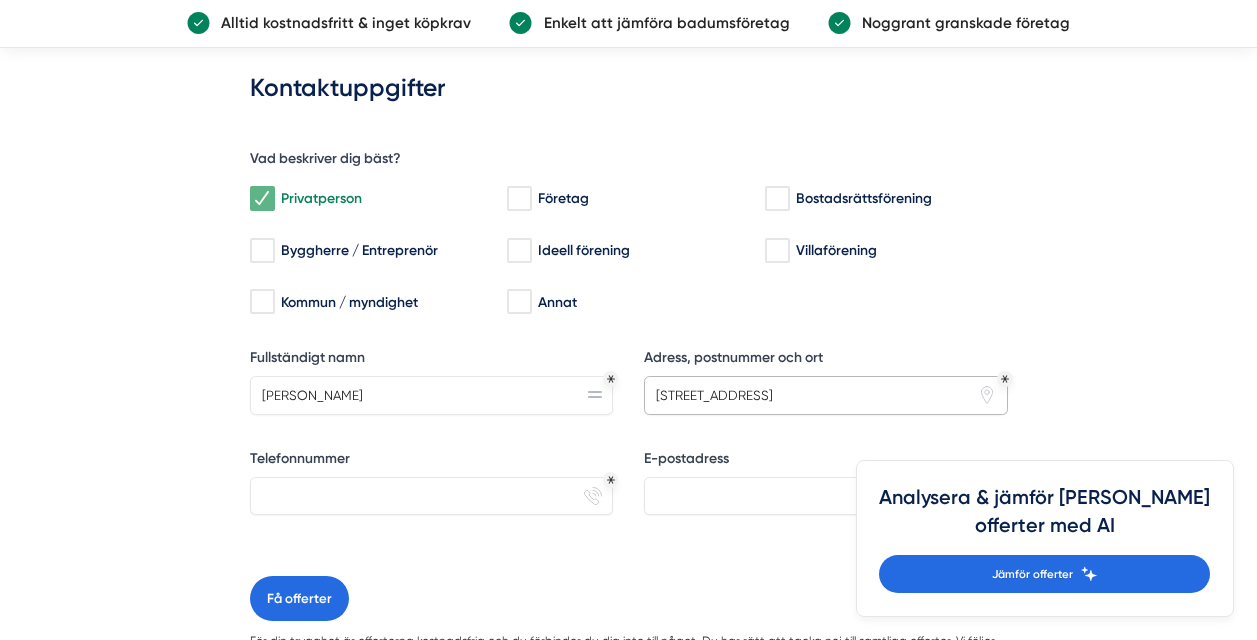 type on "[STREET_ADDRESS]" 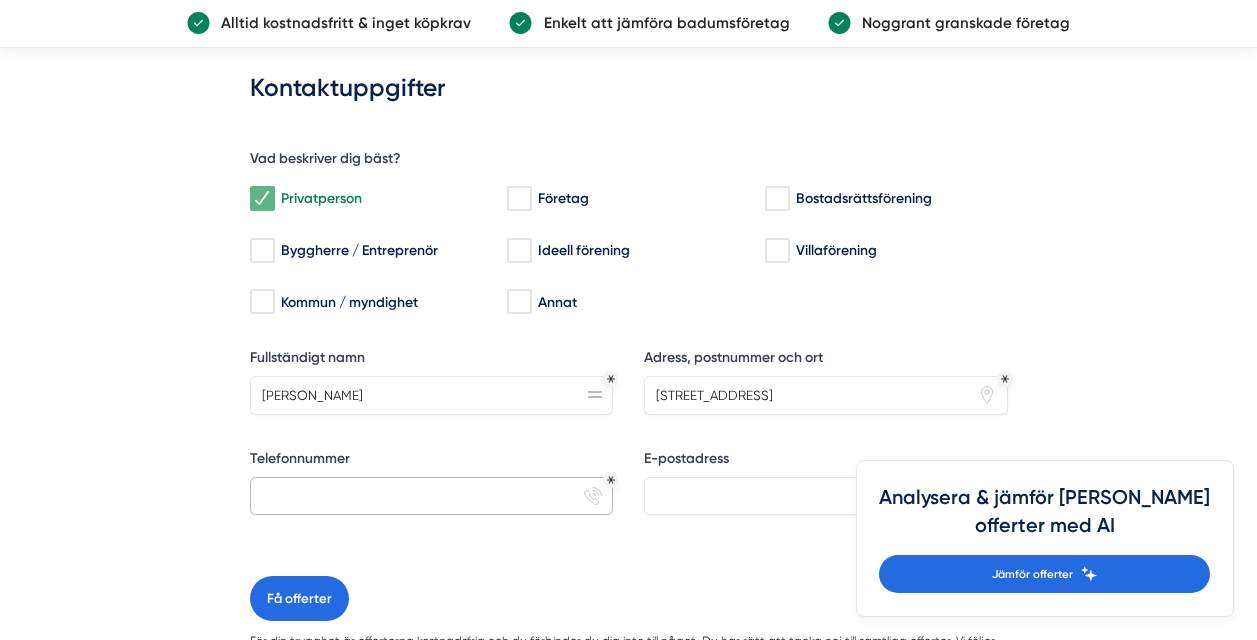 click on "Telefonnummer" at bounding box center [432, 496] 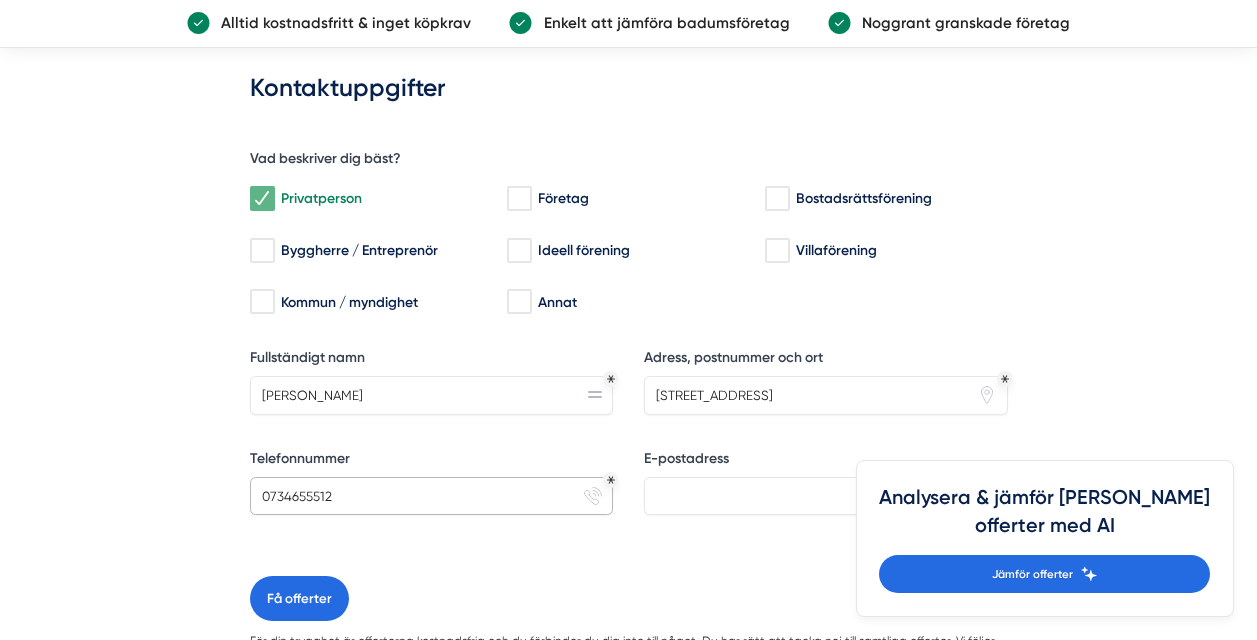 type on "0734655512" 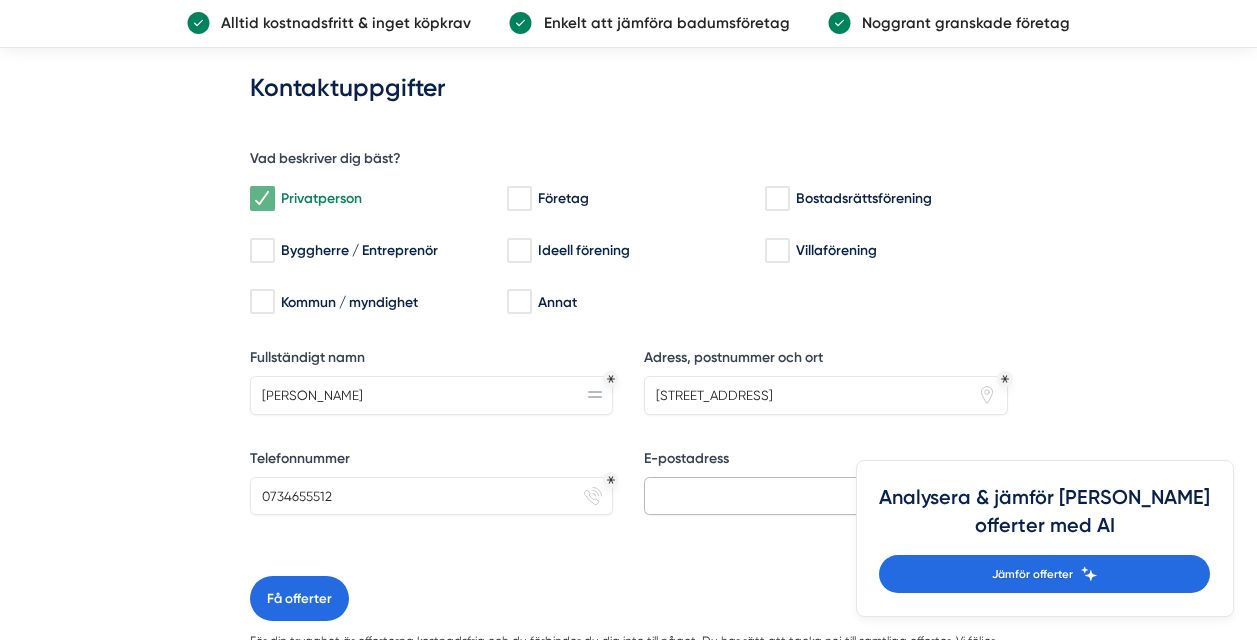 click on "E-postadress" at bounding box center [826, 496] 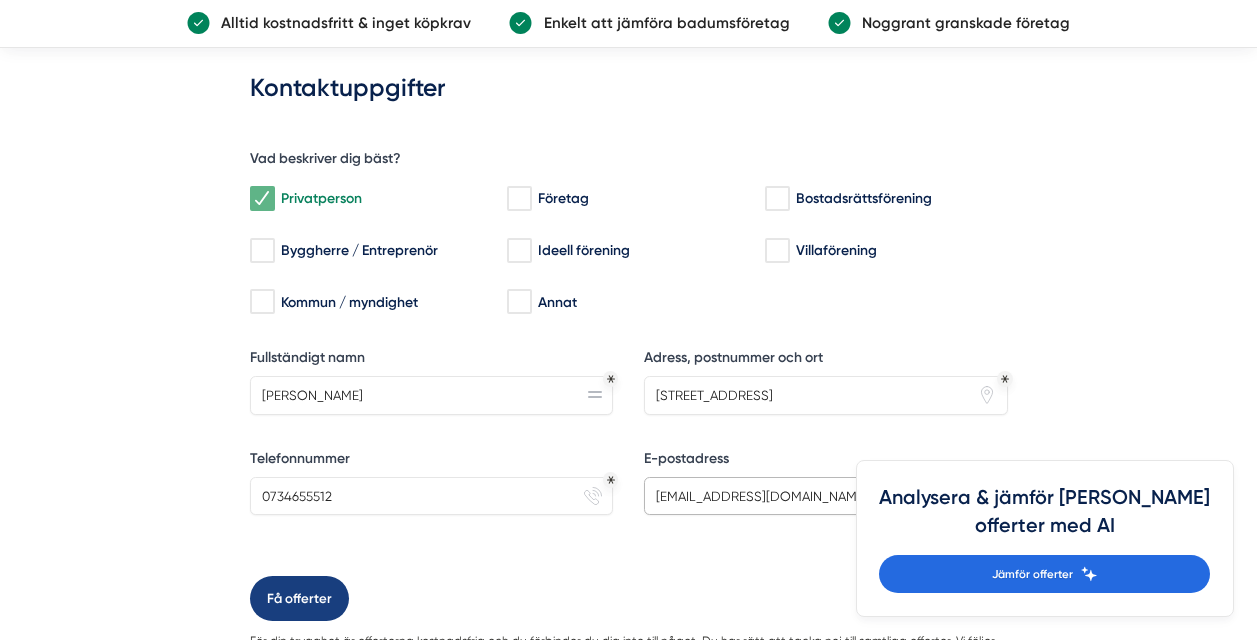 type on "[EMAIL_ADDRESS][DOMAIN_NAME]" 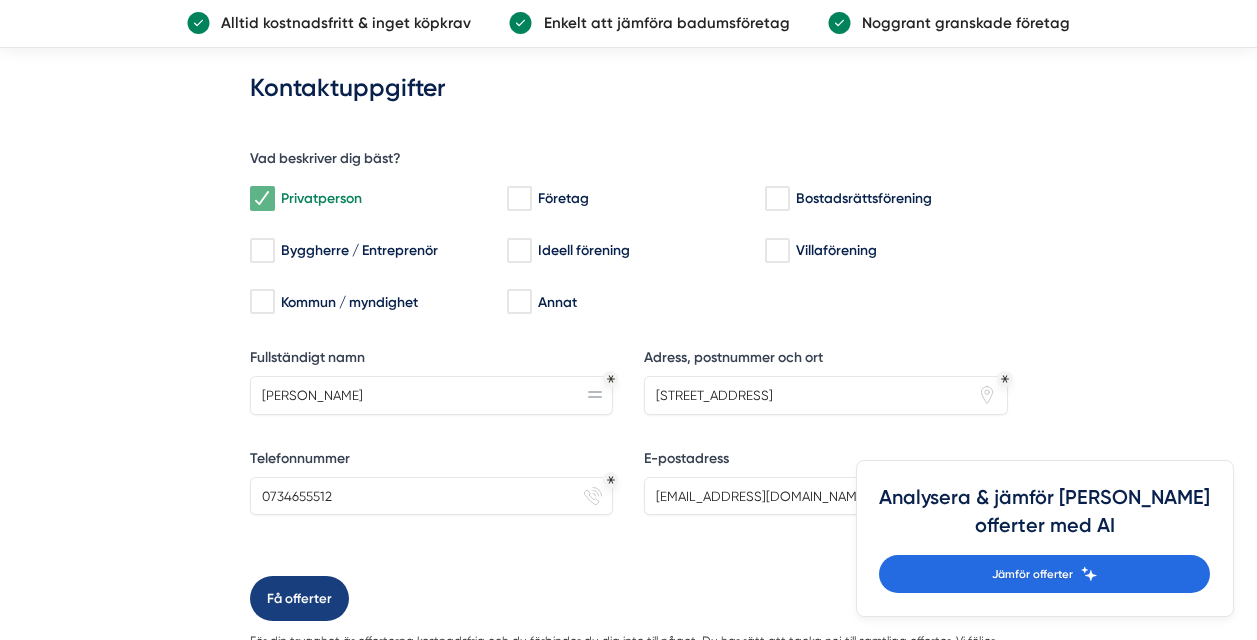 click on "Få offerter" at bounding box center (299, 598) 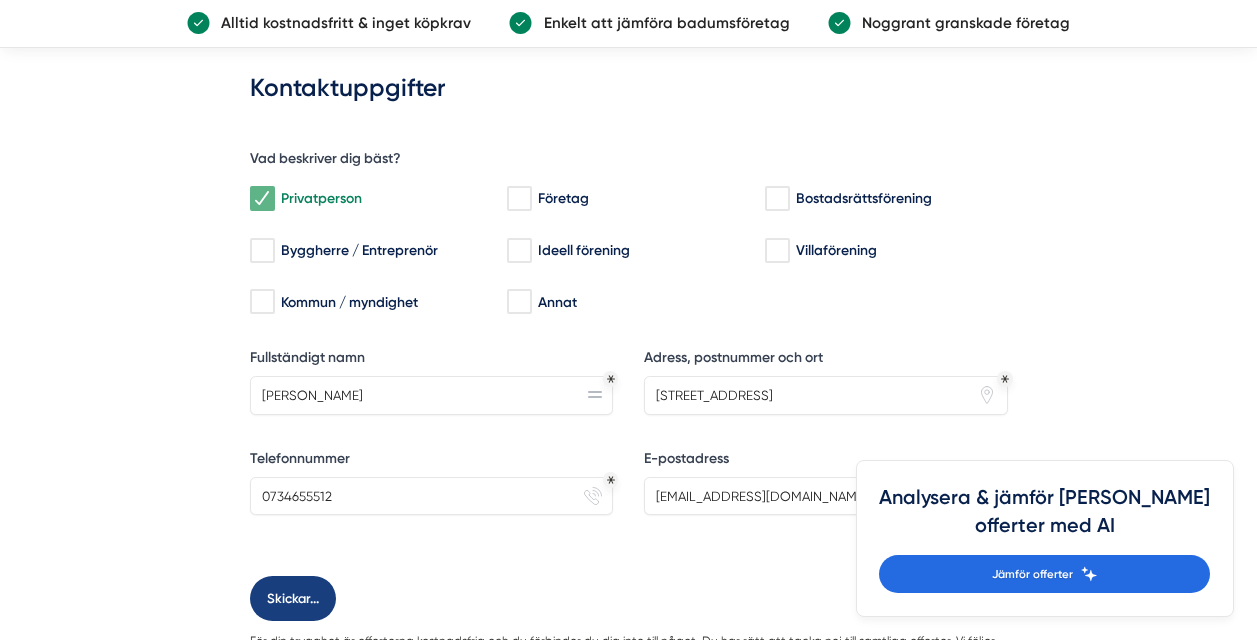 scroll, scrollTop: 0, scrollLeft: 0, axis: both 